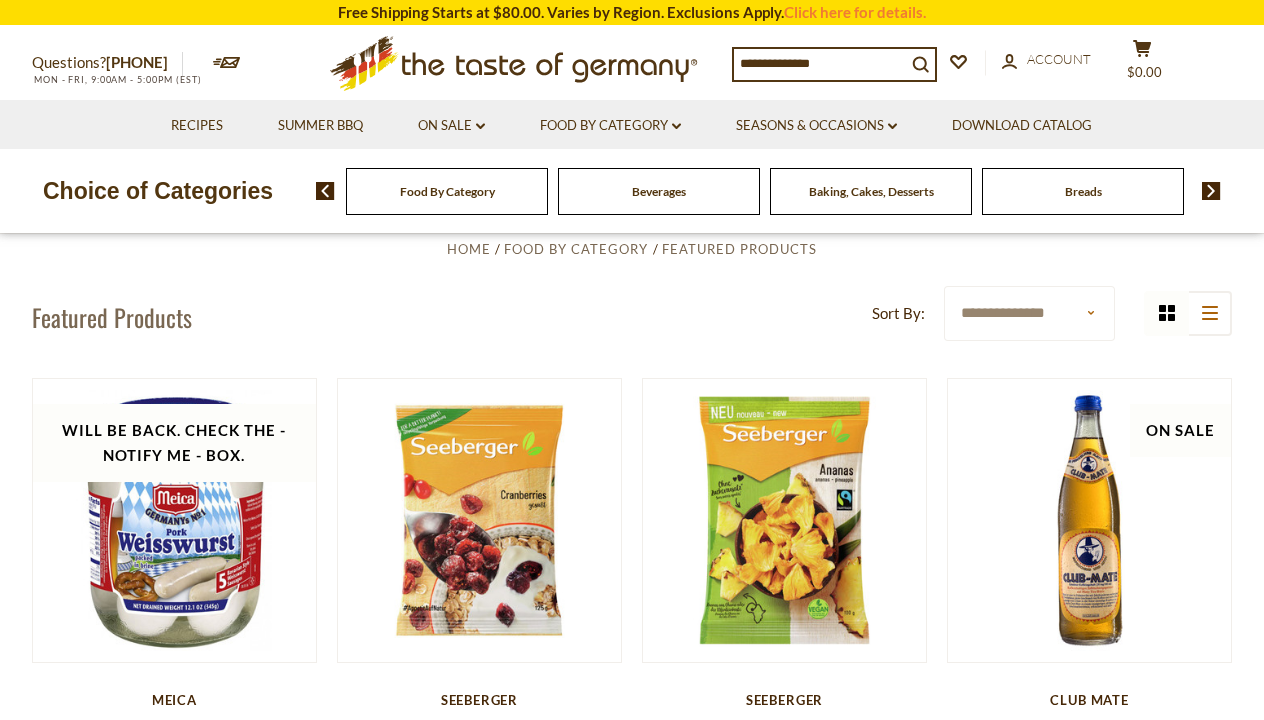 scroll, scrollTop: 0, scrollLeft: 0, axis: both 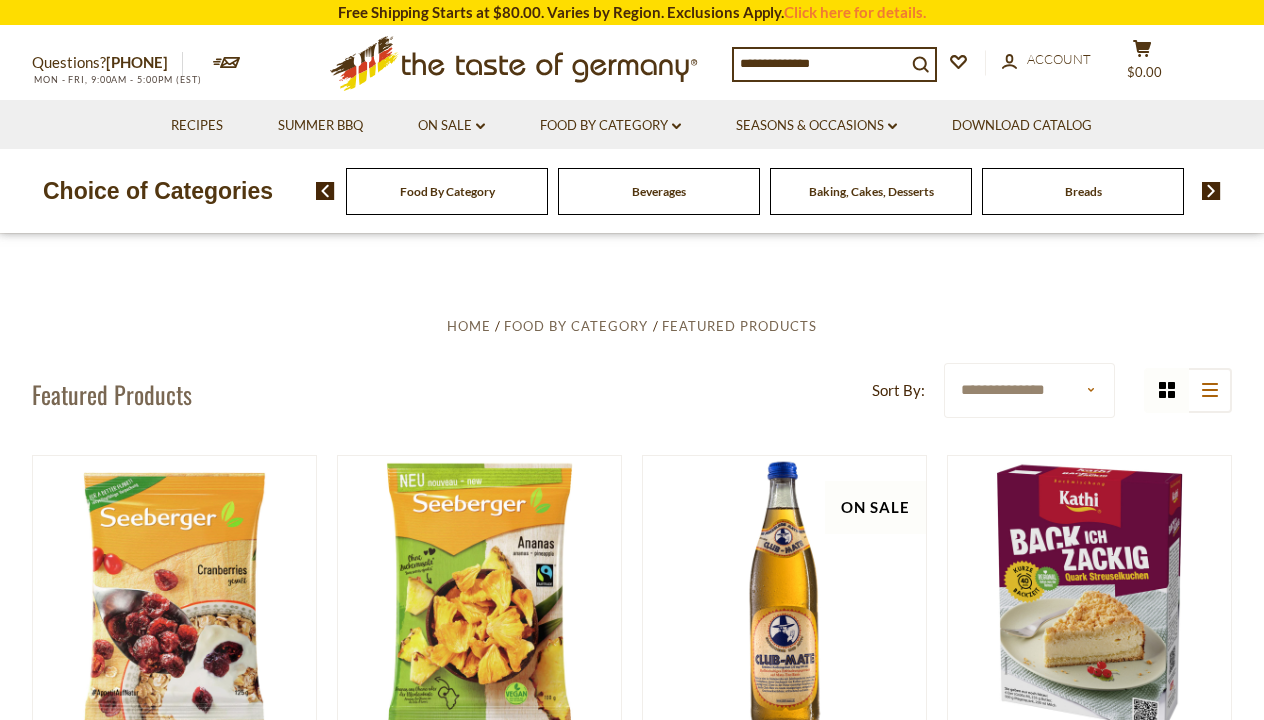click on "Food By Category" at bounding box center (447, 191) 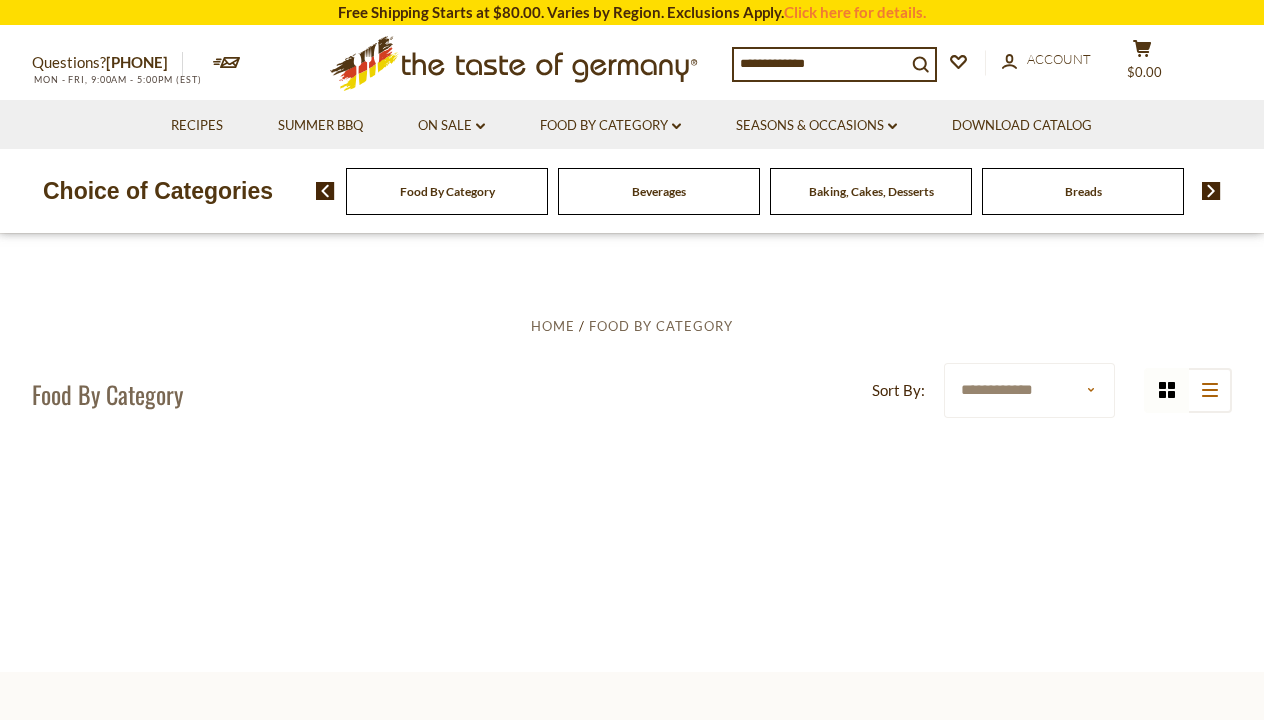 scroll, scrollTop: 0, scrollLeft: 0, axis: both 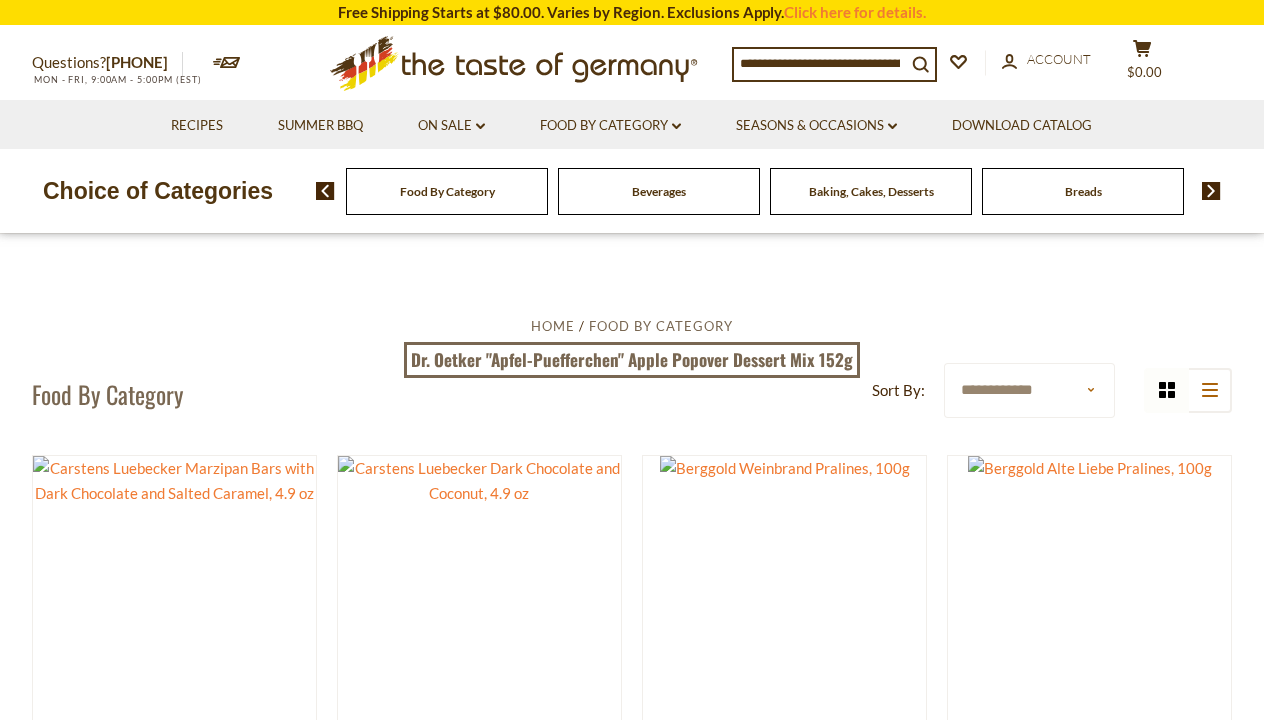 click on "Food By Category" at bounding box center (447, 191) 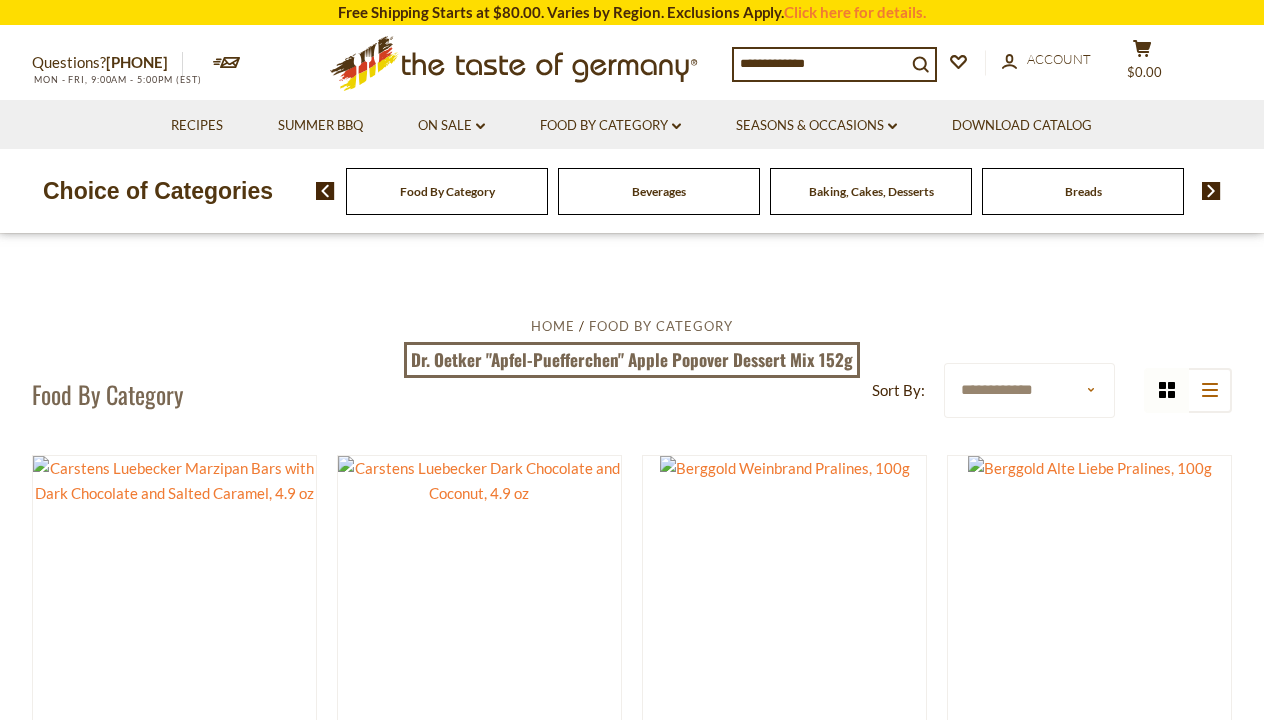 scroll, scrollTop: 0, scrollLeft: 0, axis: both 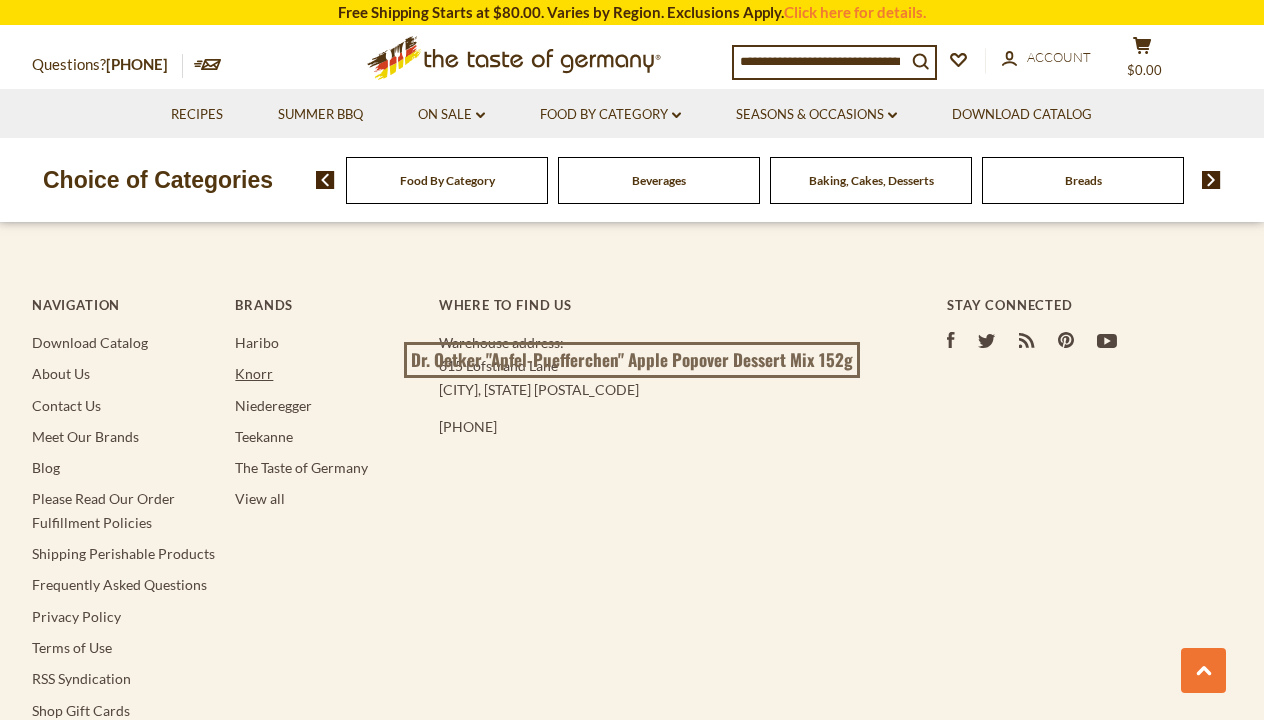 click on "Knorr" at bounding box center (254, 373) 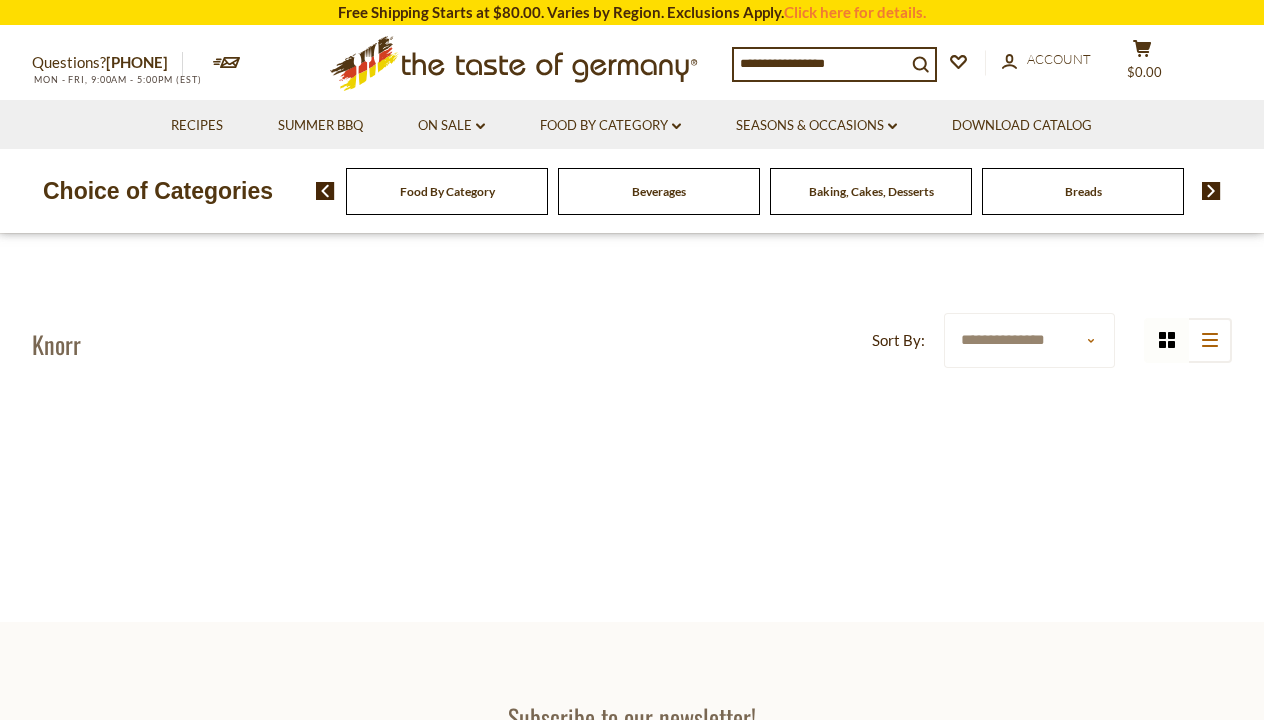 scroll, scrollTop: 0, scrollLeft: 0, axis: both 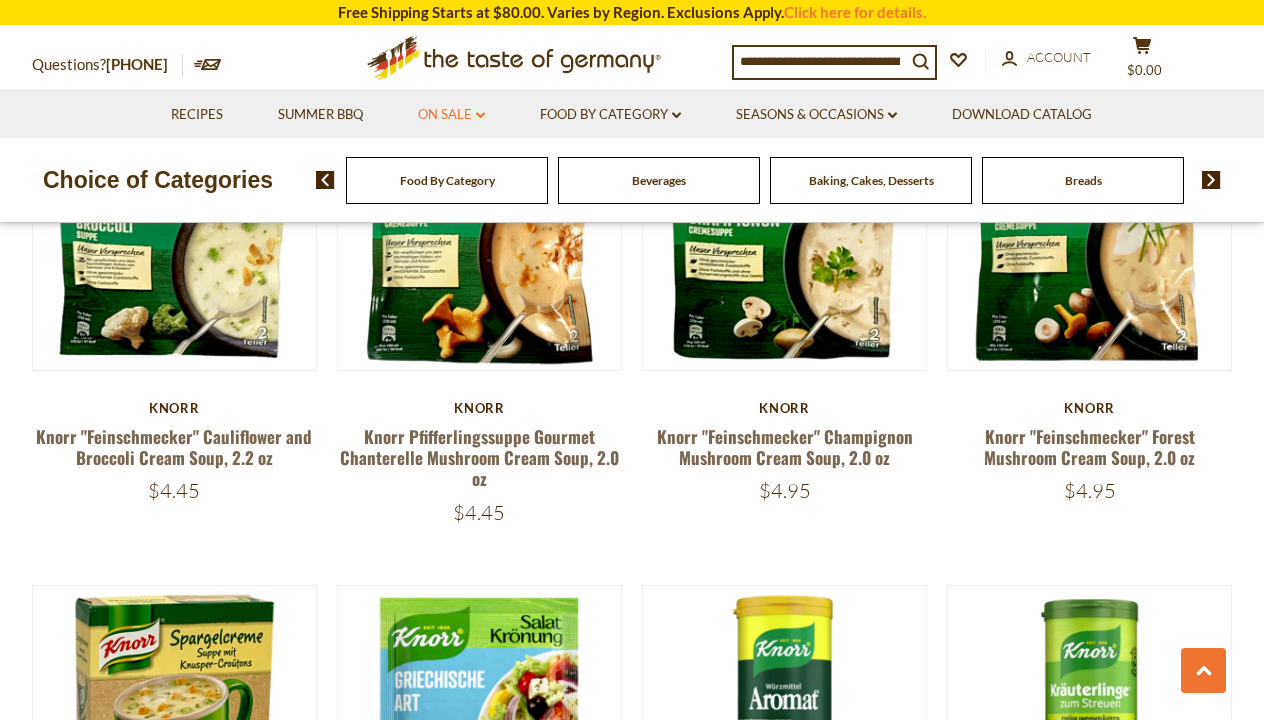 click on "On Sale
dropdown_arrow" at bounding box center (451, 115) 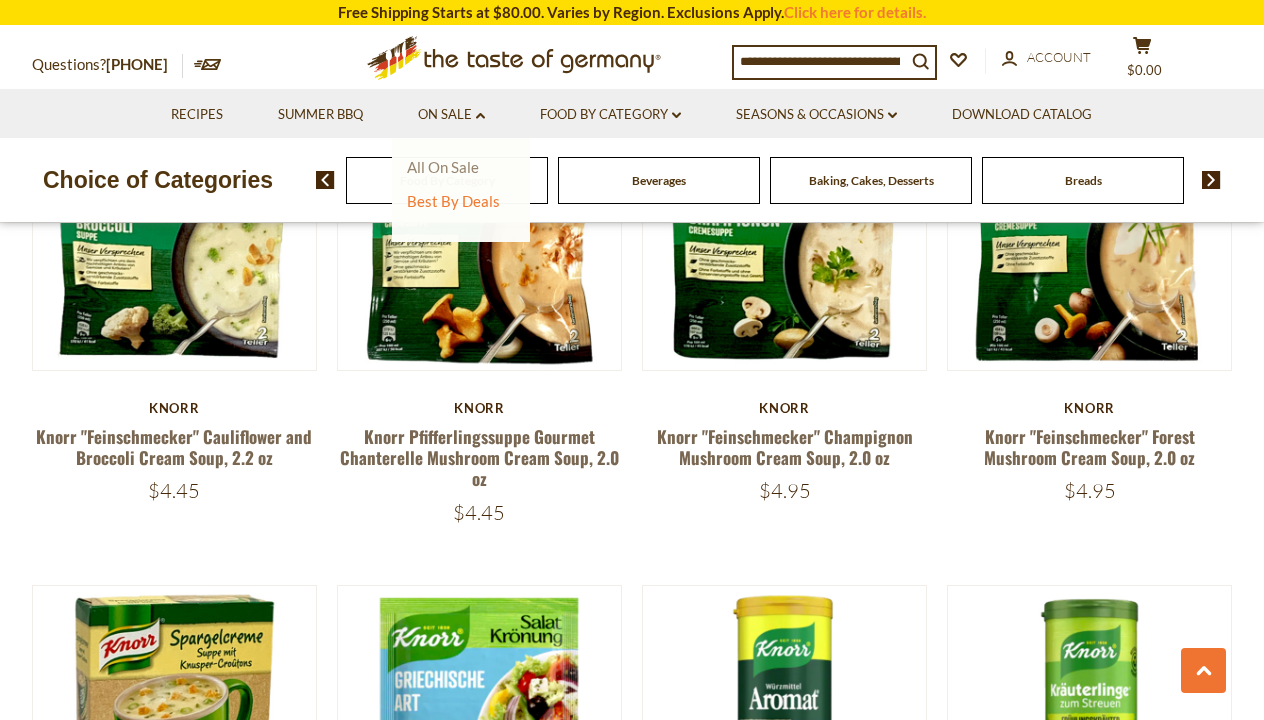 click on "All On Sale" at bounding box center (443, 167) 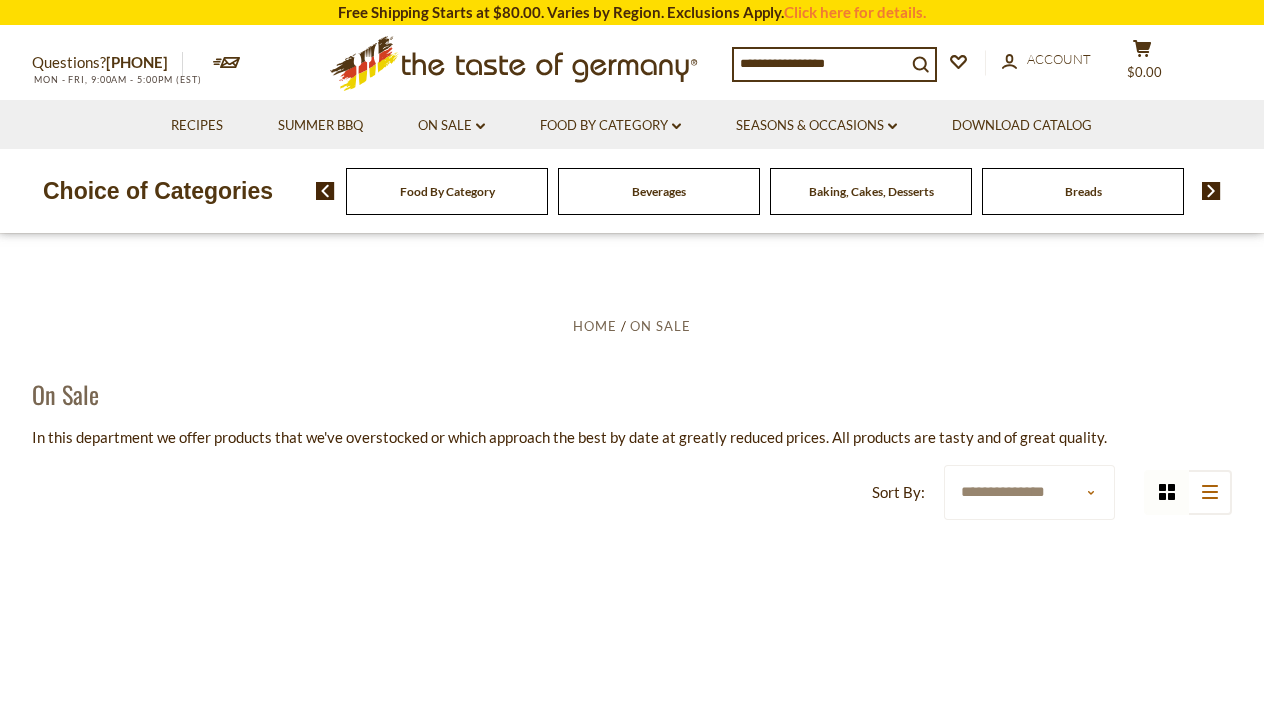 scroll, scrollTop: 0, scrollLeft: 0, axis: both 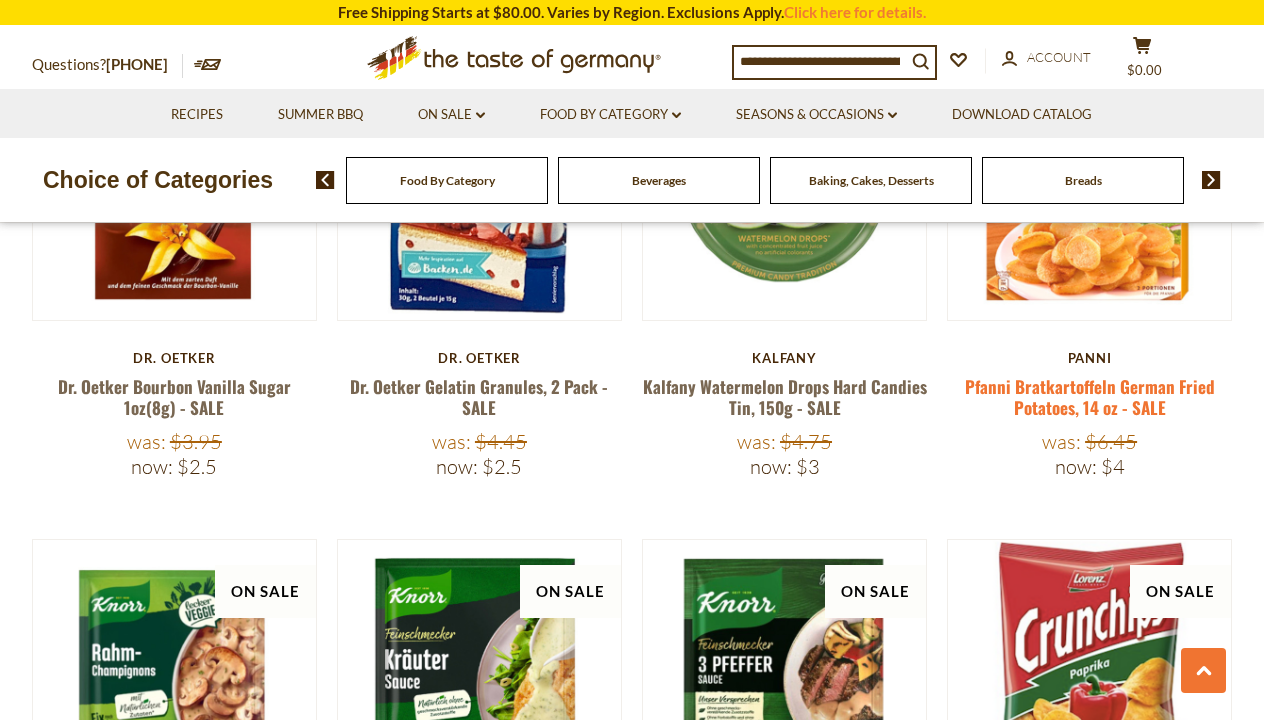 click on "Pfanni Bratkartoffeln German Fried Potatoes,  14 oz - SALE" at bounding box center (1090, 397) 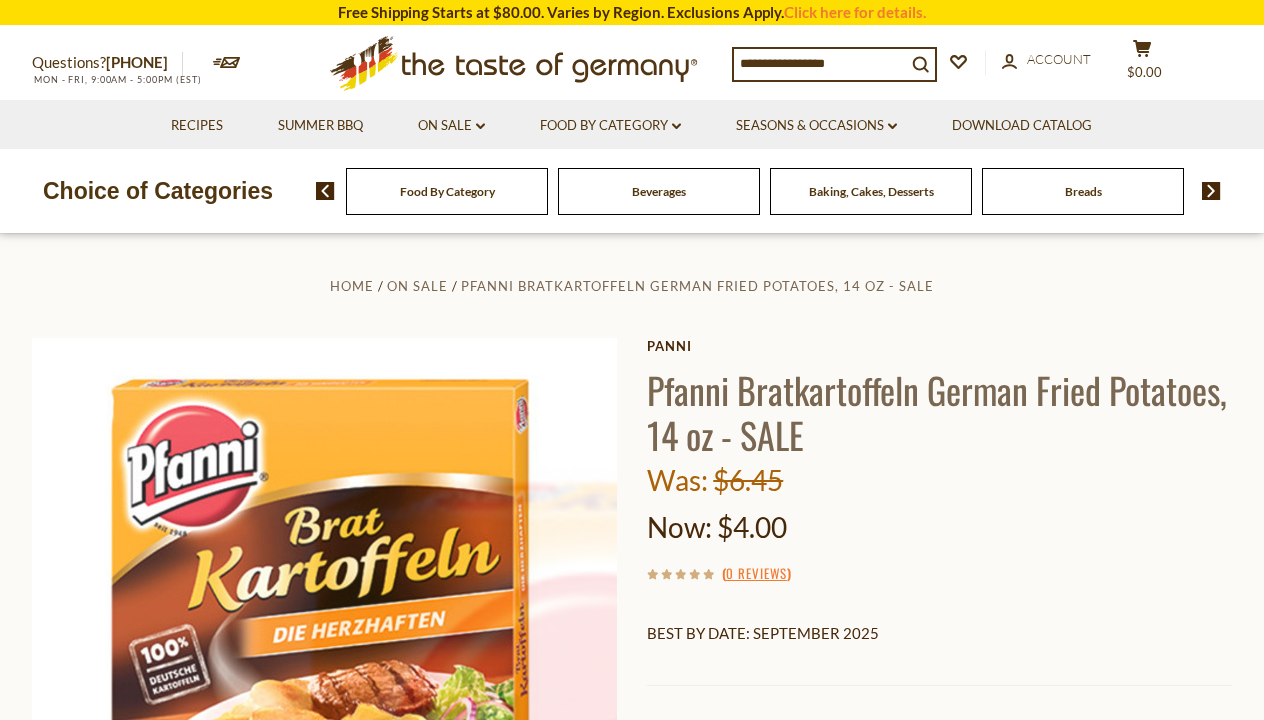 scroll, scrollTop: 0, scrollLeft: 0, axis: both 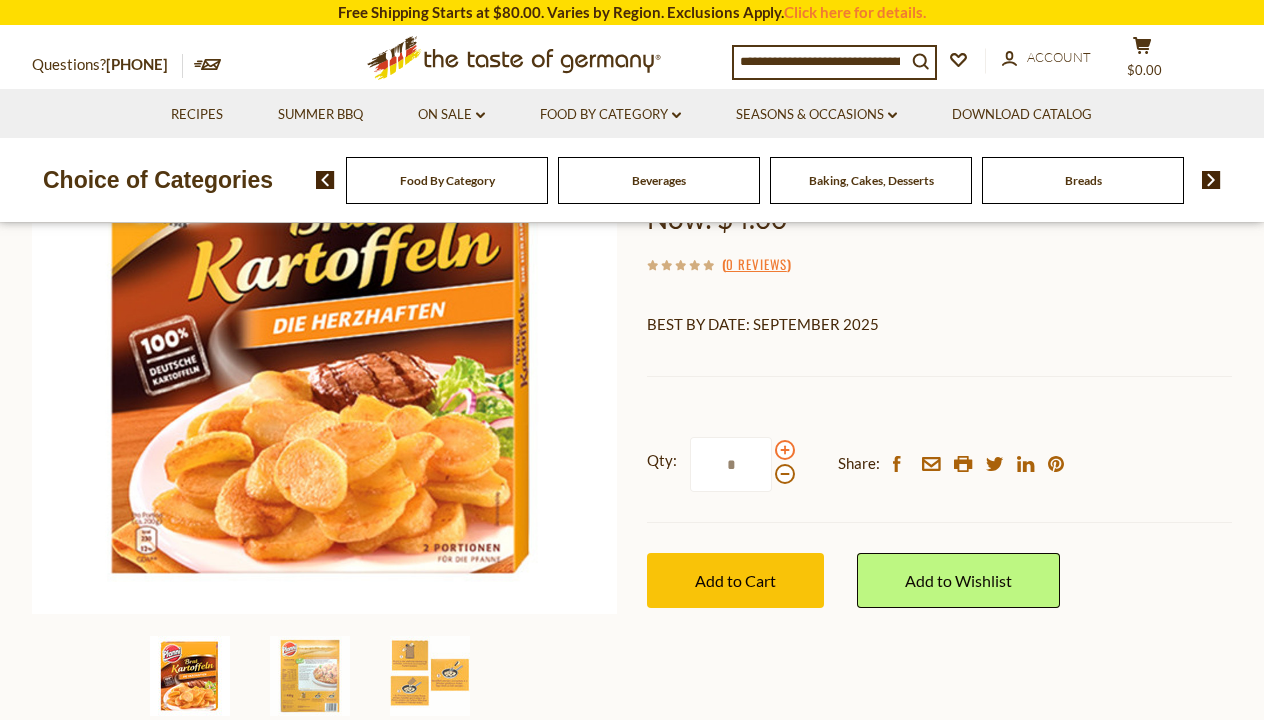 click at bounding box center [785, 450] 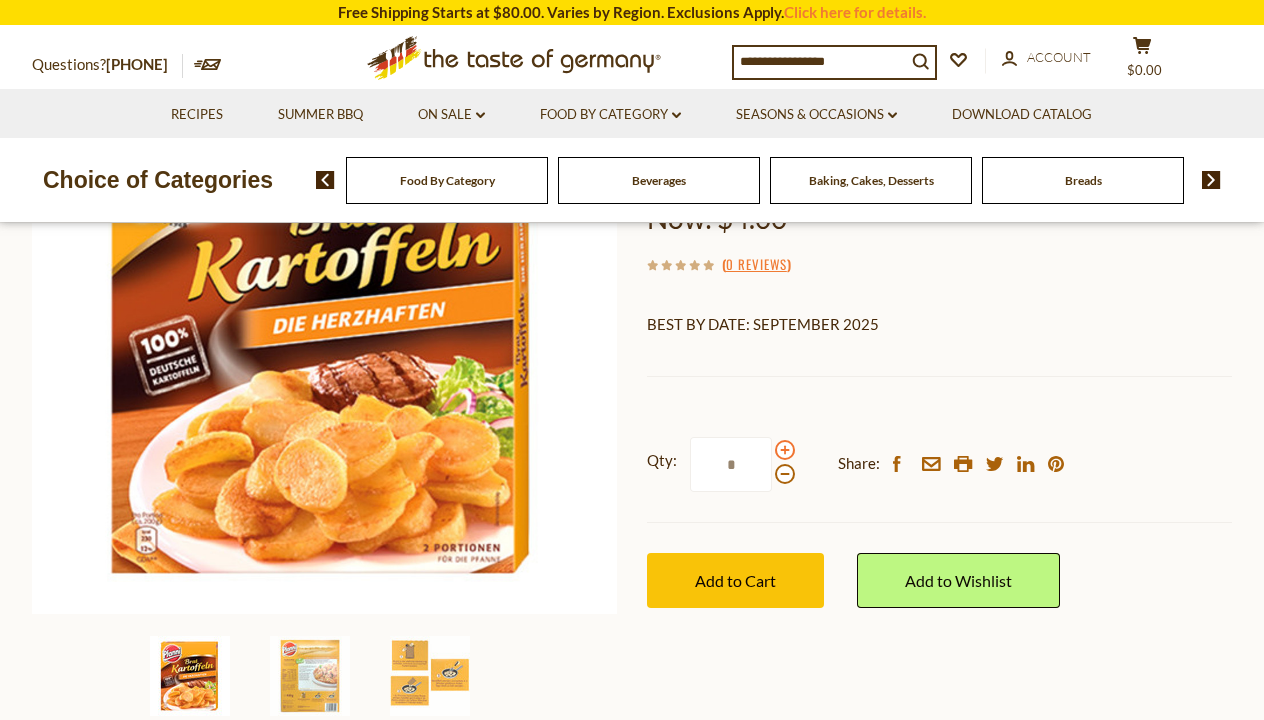click at bounding box center [785, 450] 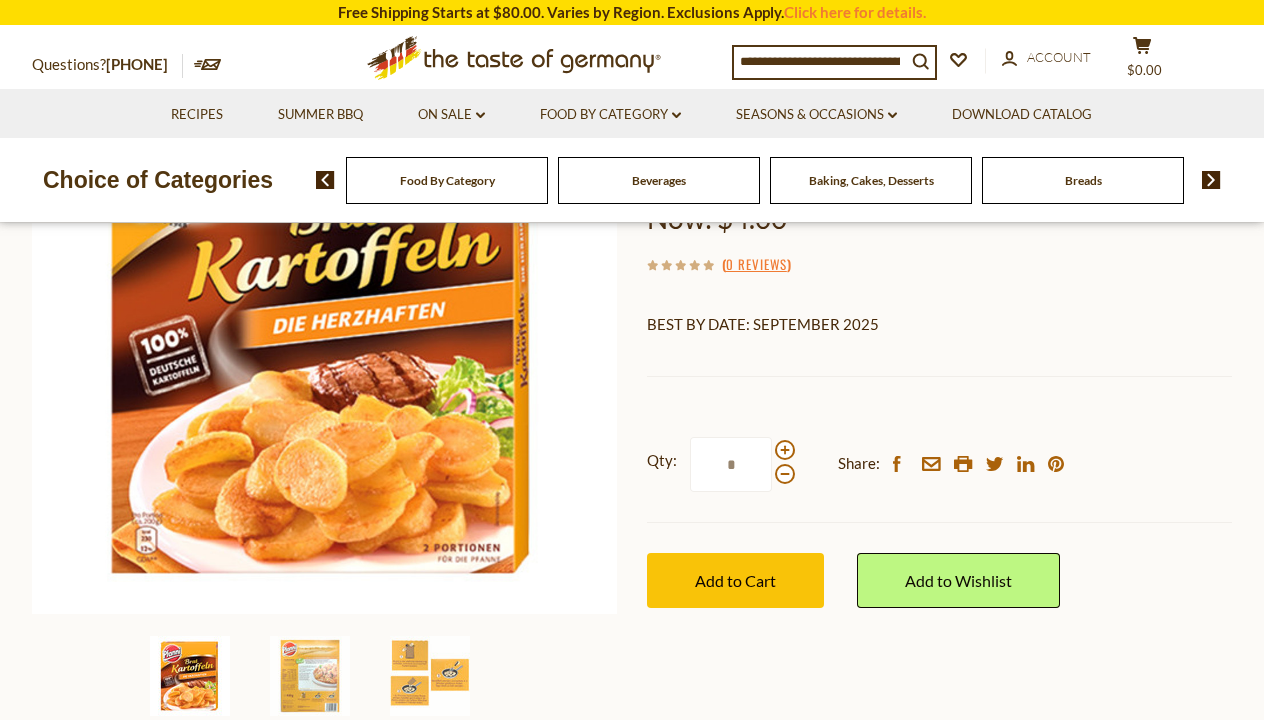 click on "Qty:
*" at bounding box center [721, 464] 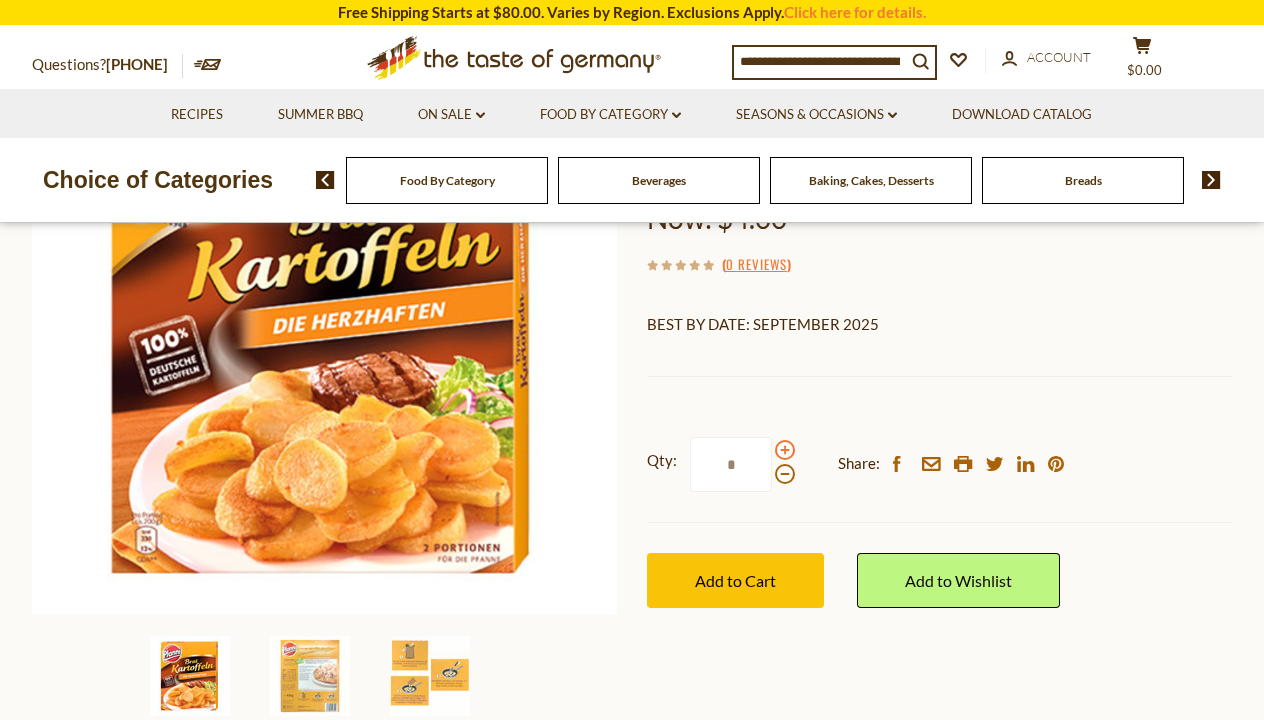 click at bounding box center (785, 450) 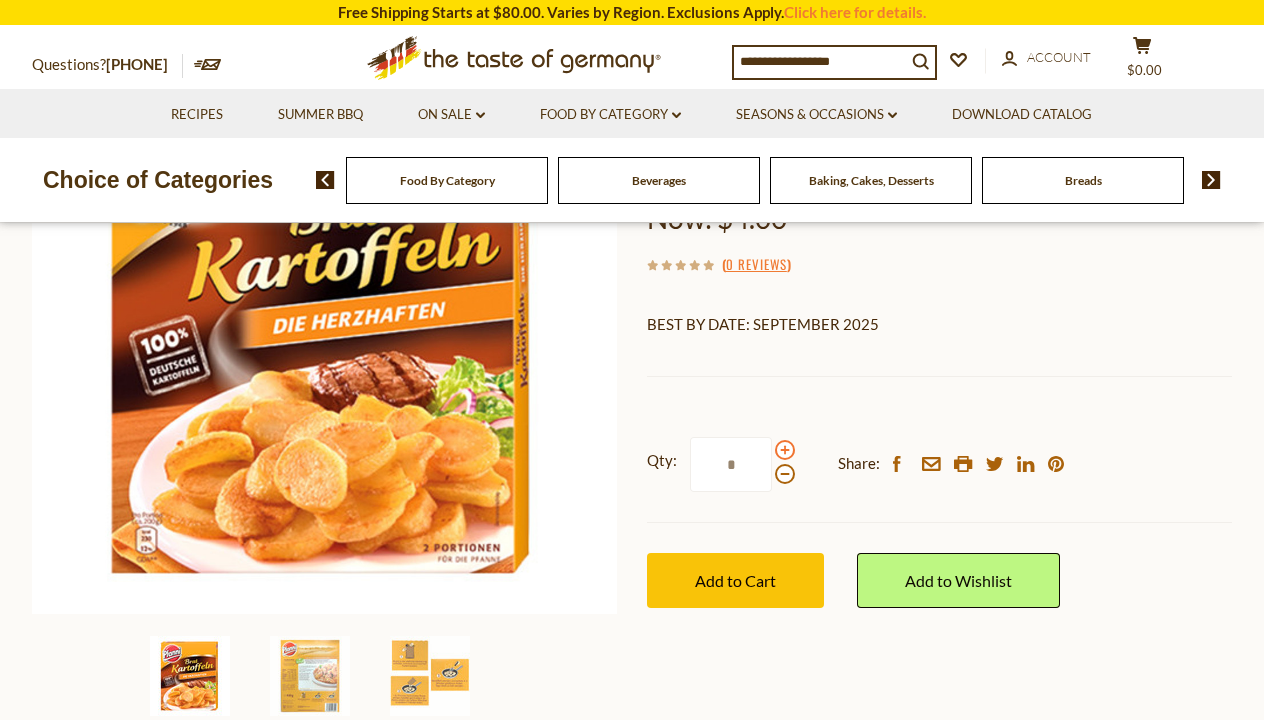 click at bounding box center (785, 450) 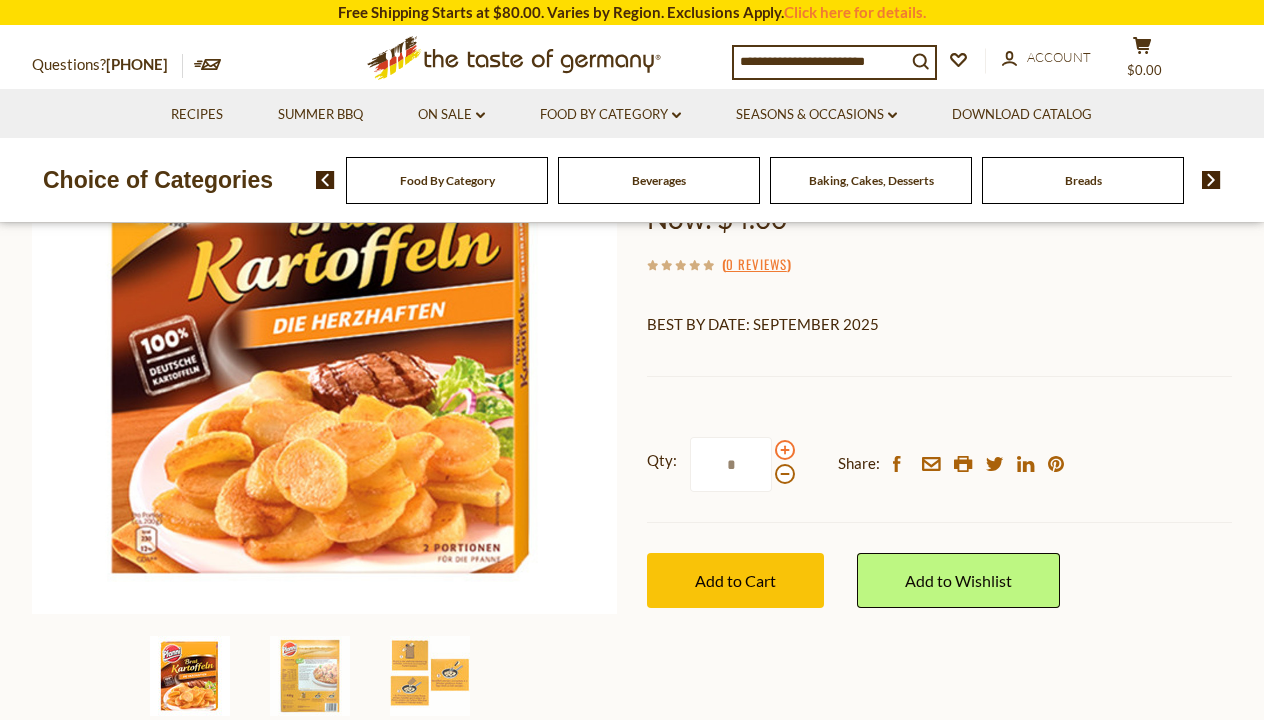 click at bounding box center (785, 450) 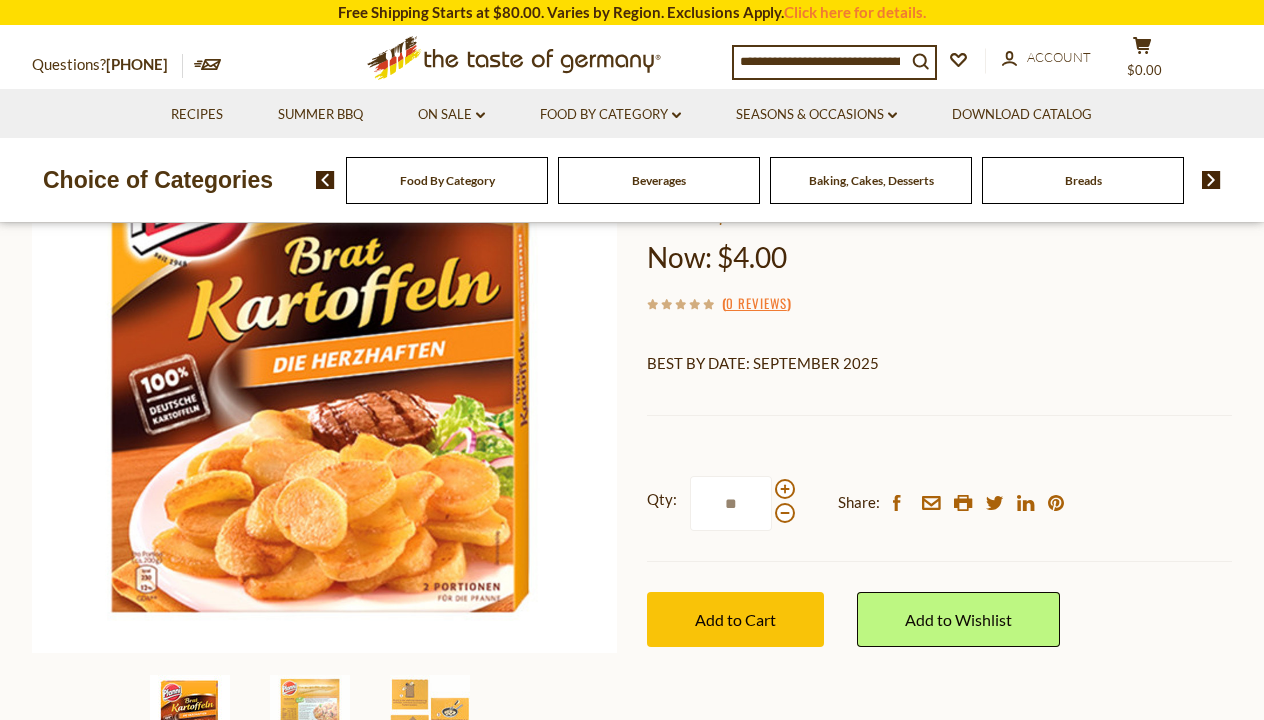 scroll, scrollTop: 269, scrollLeft: 0, axis: vertical 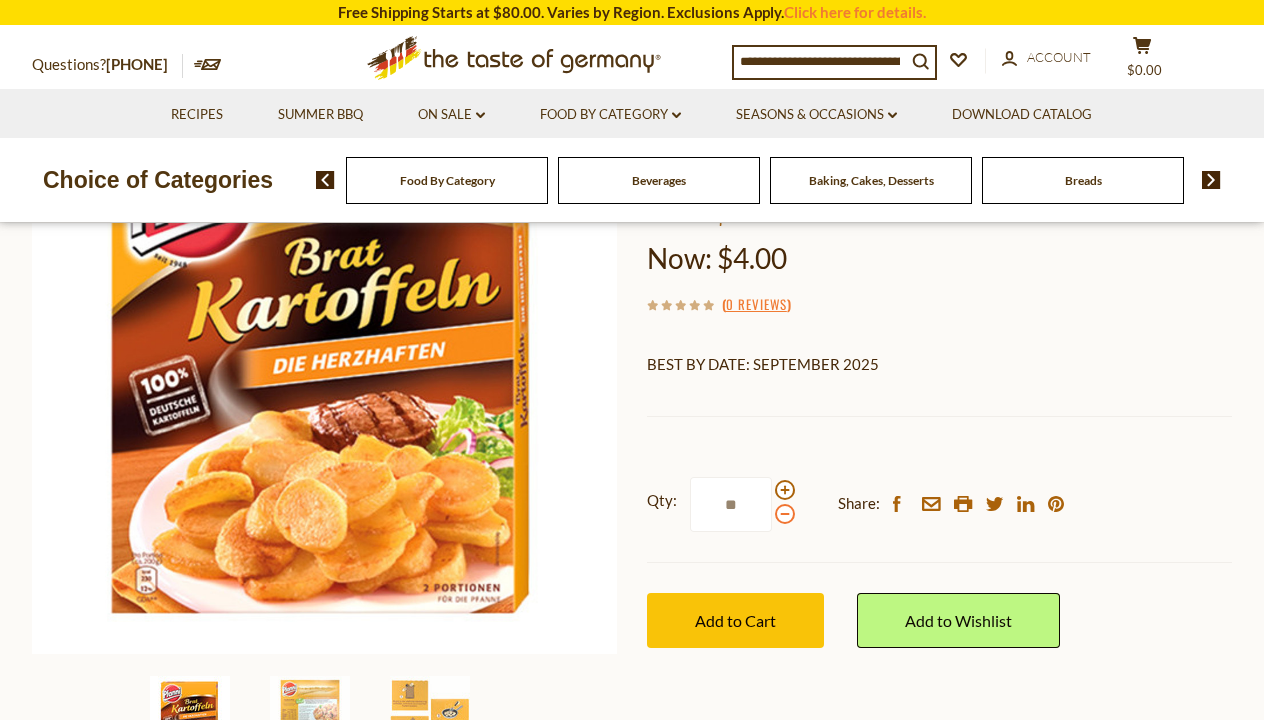 click at bounding box center [785, 514] 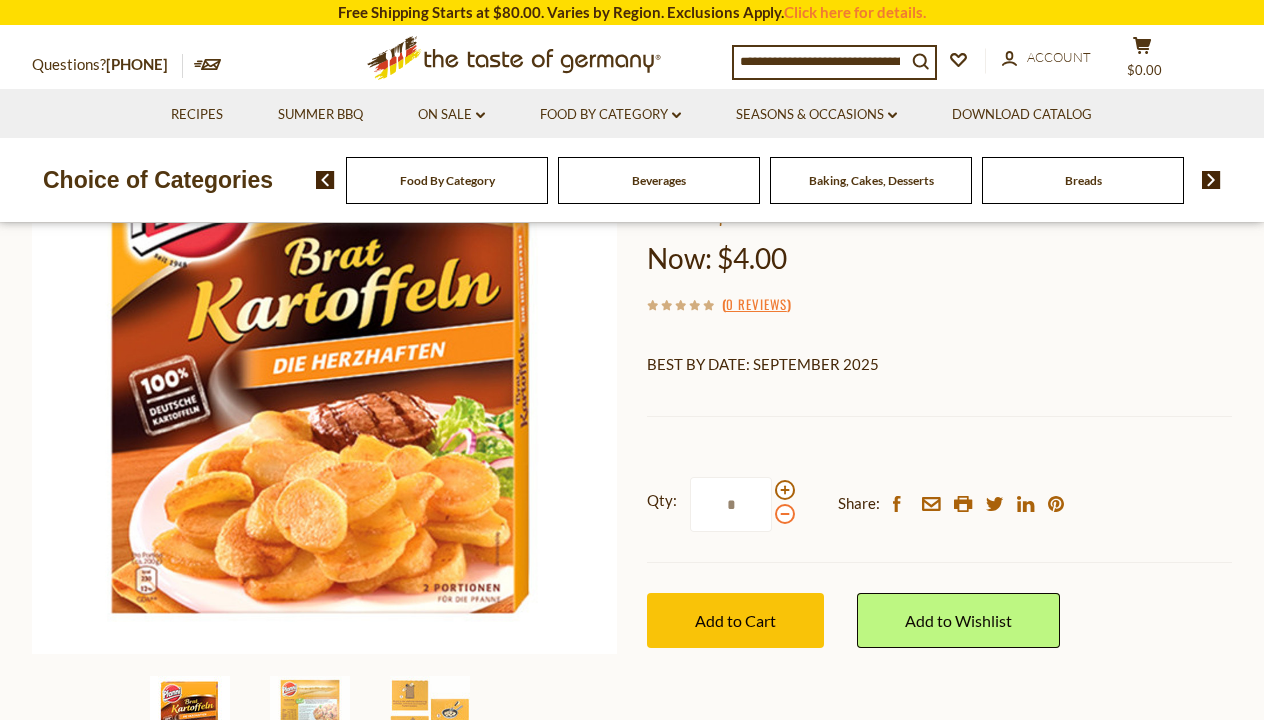click at bounding box center [785, 514] 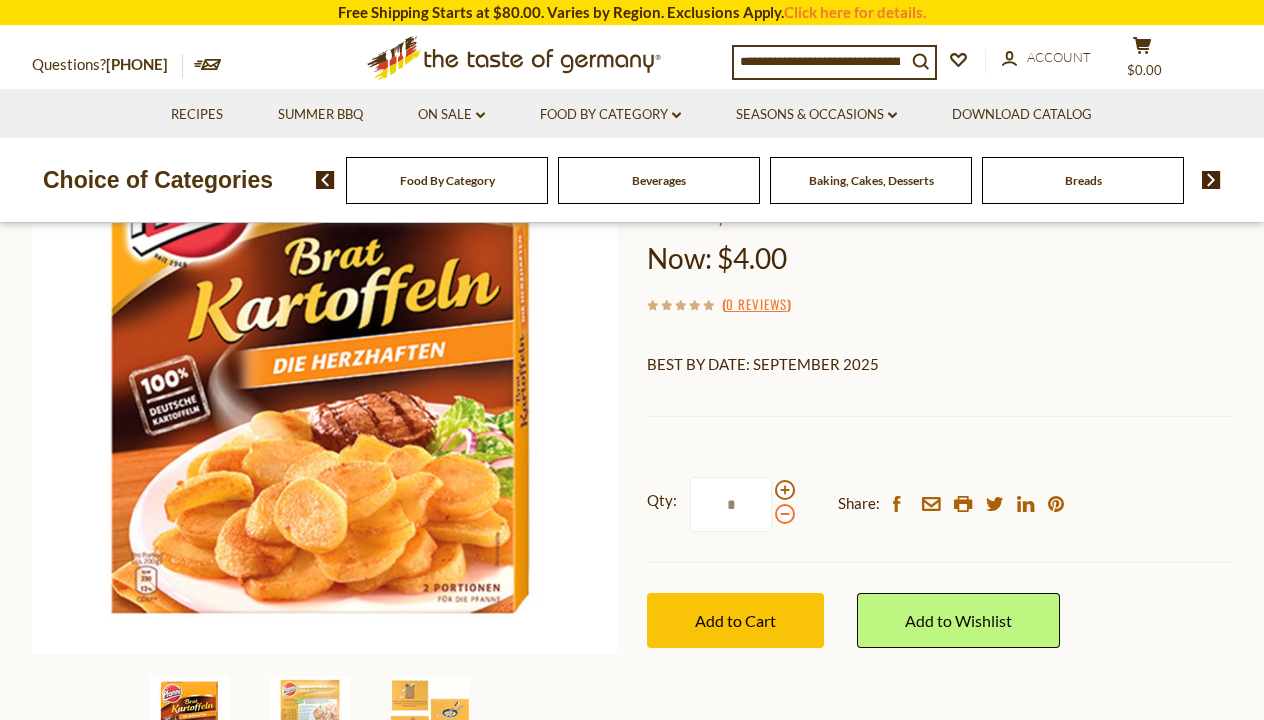 click at bounding box center [785, 514] 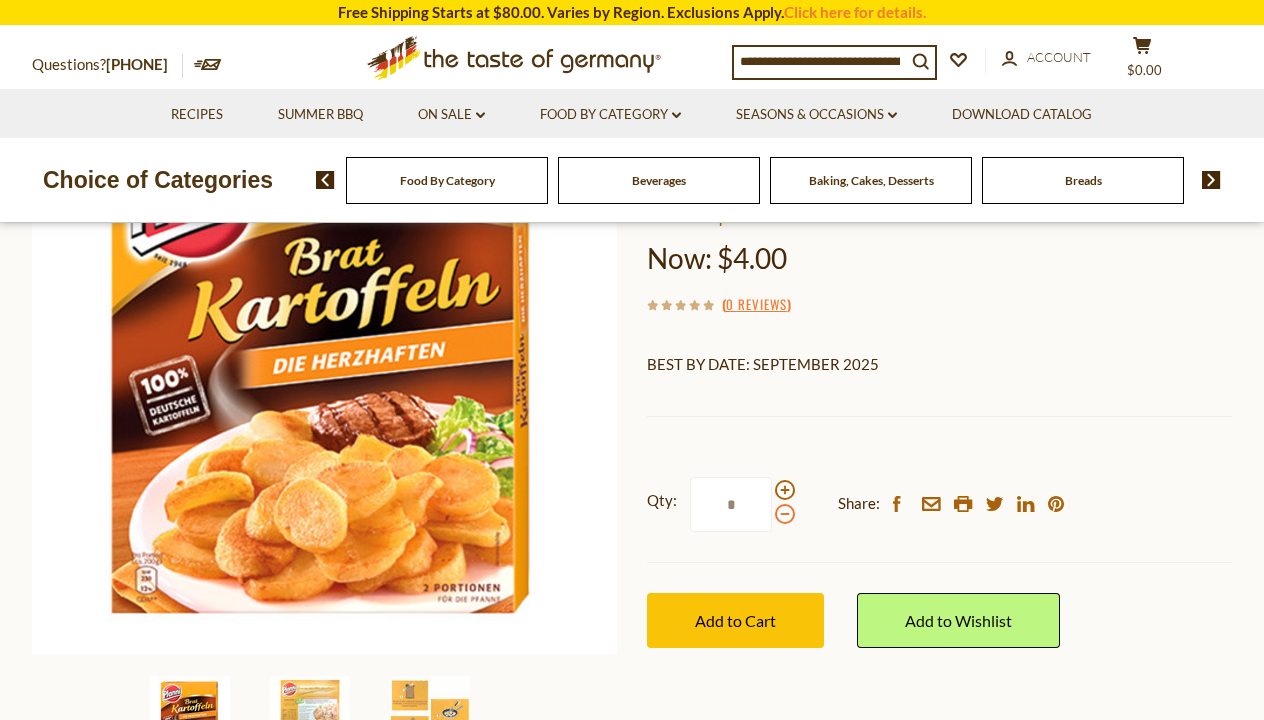 click at bounding box center (785, 514) 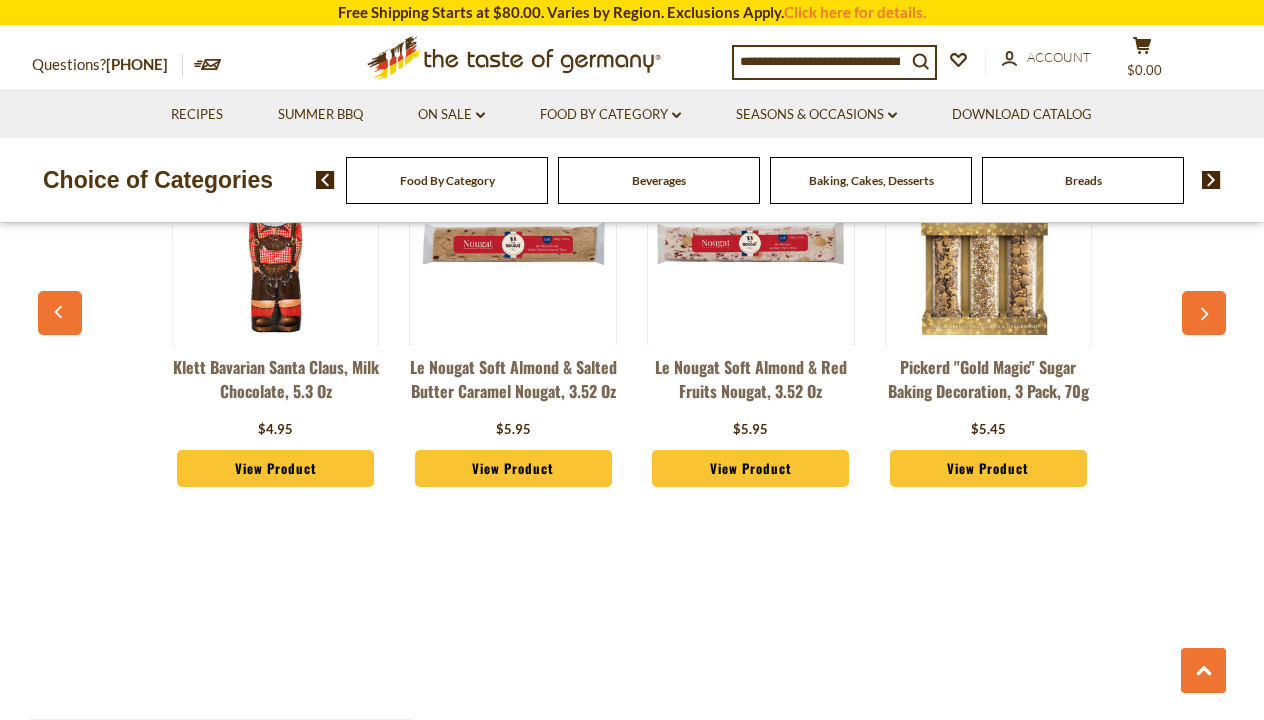 scroll, scrollTop: 1593, scrollLeft: 0, axis: vertical 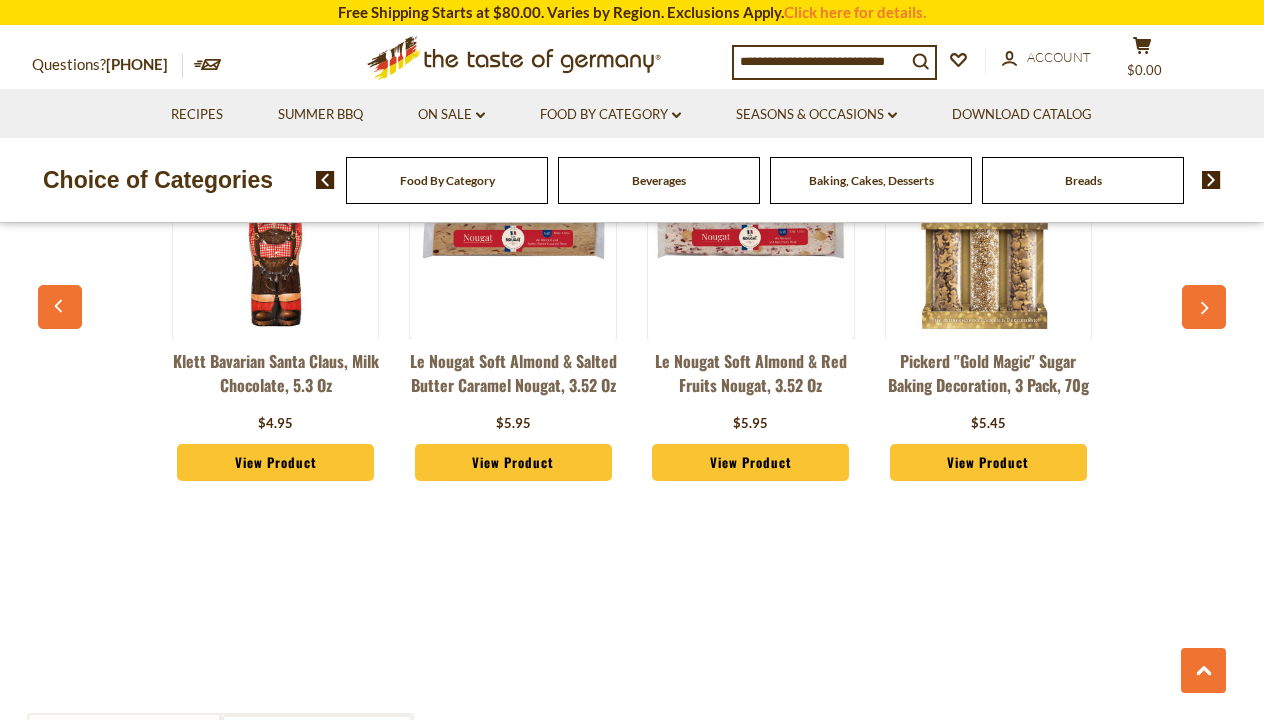 click 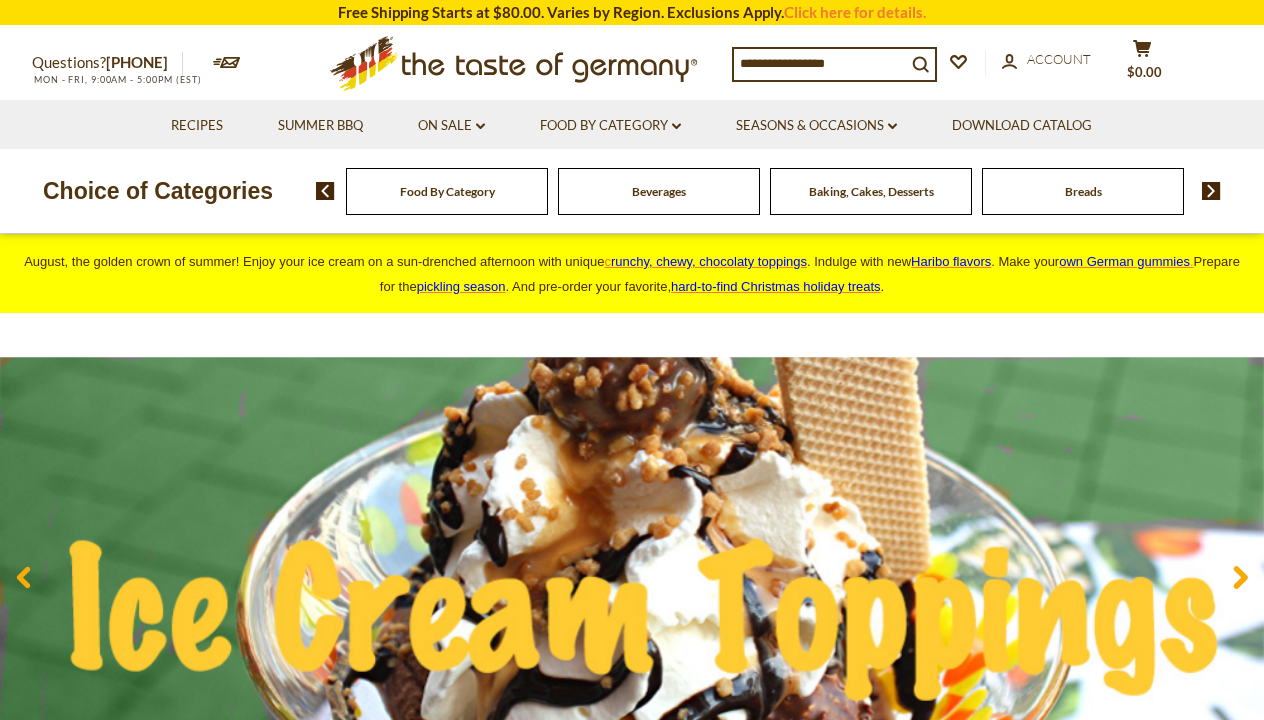 scroll, scrollTop: 0, scrollLeft: 0, axis: both 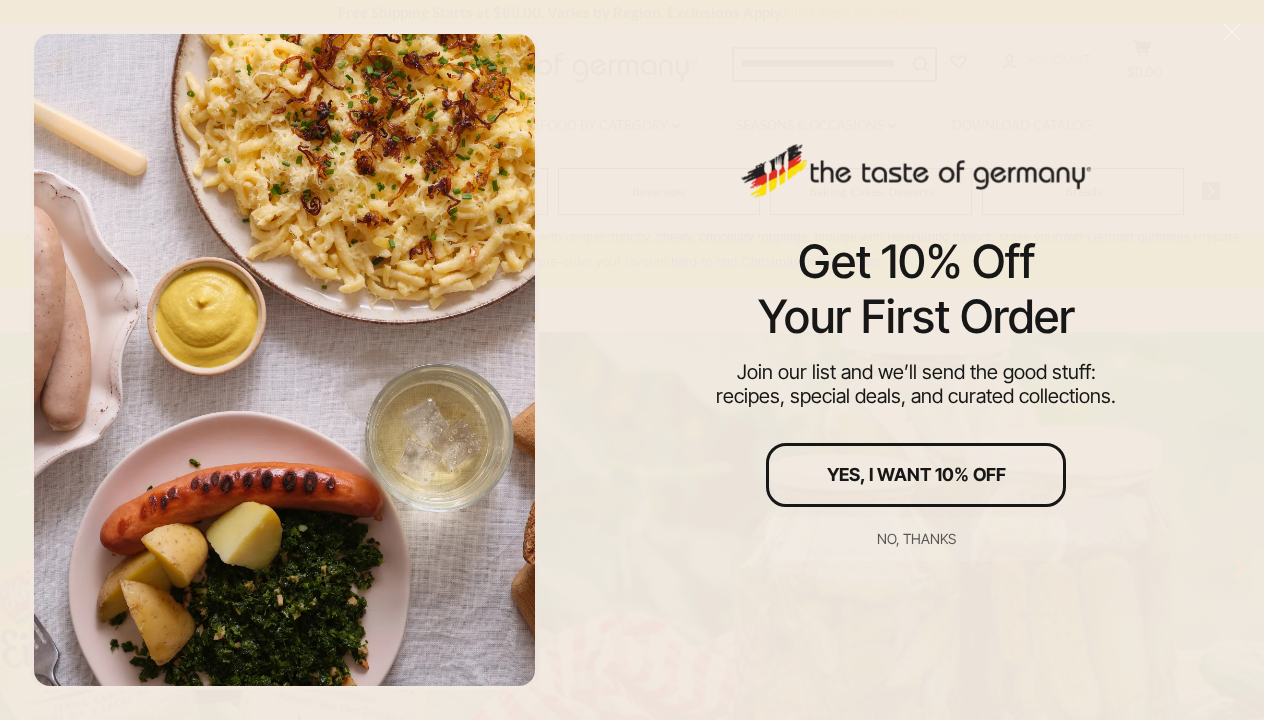 click at bounding box center [284, 360] 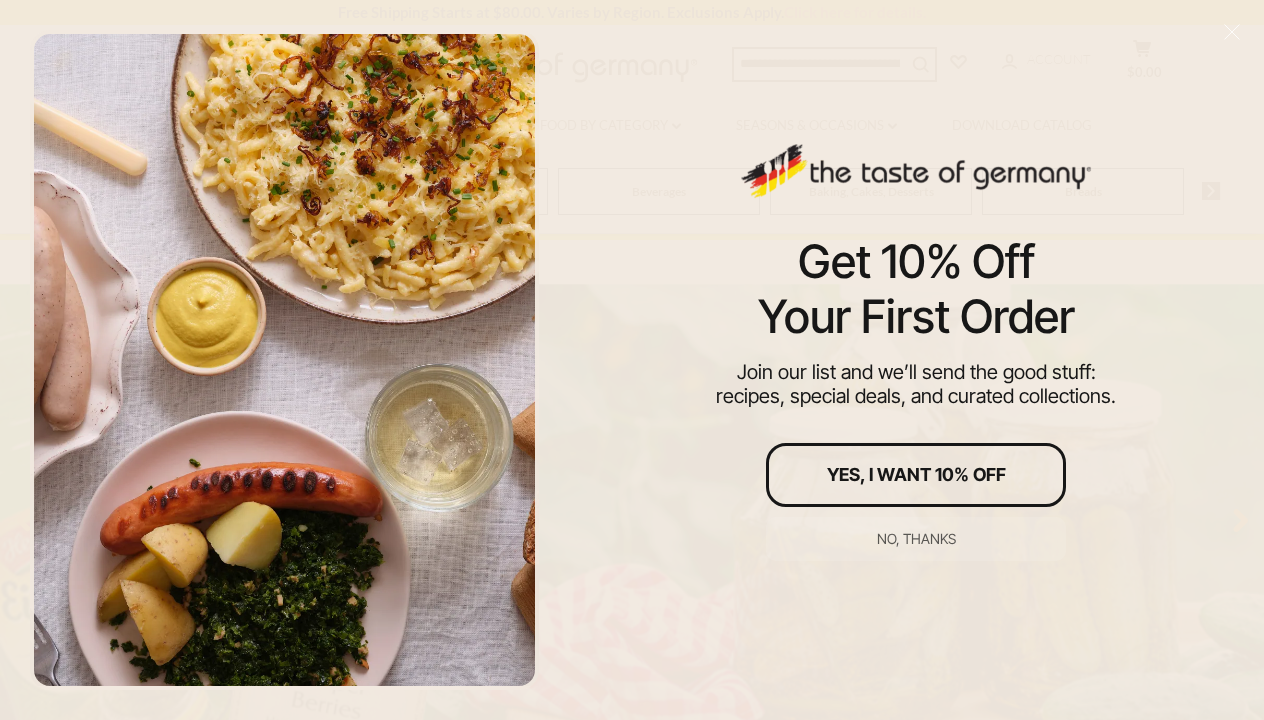 scroll, scrollTop: 77, scrollLeft: 0, axis: vertical 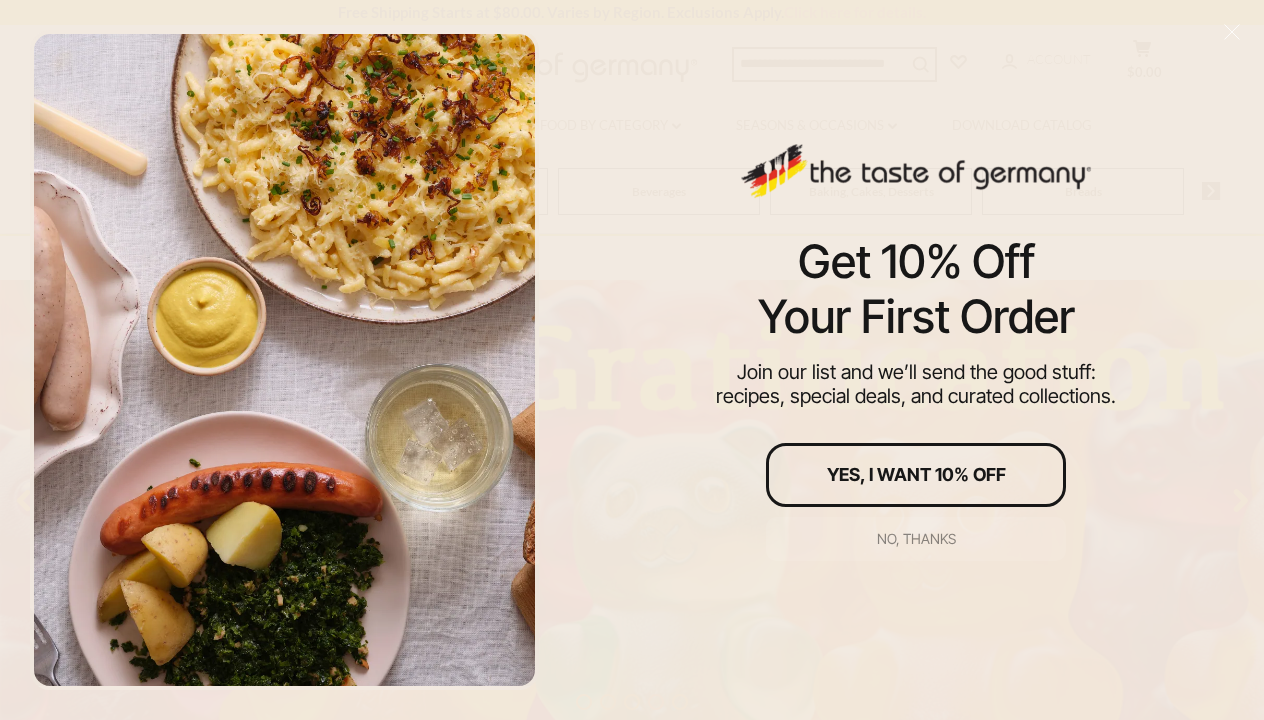 click on "No, thanks" at bounding box center [916, 539] 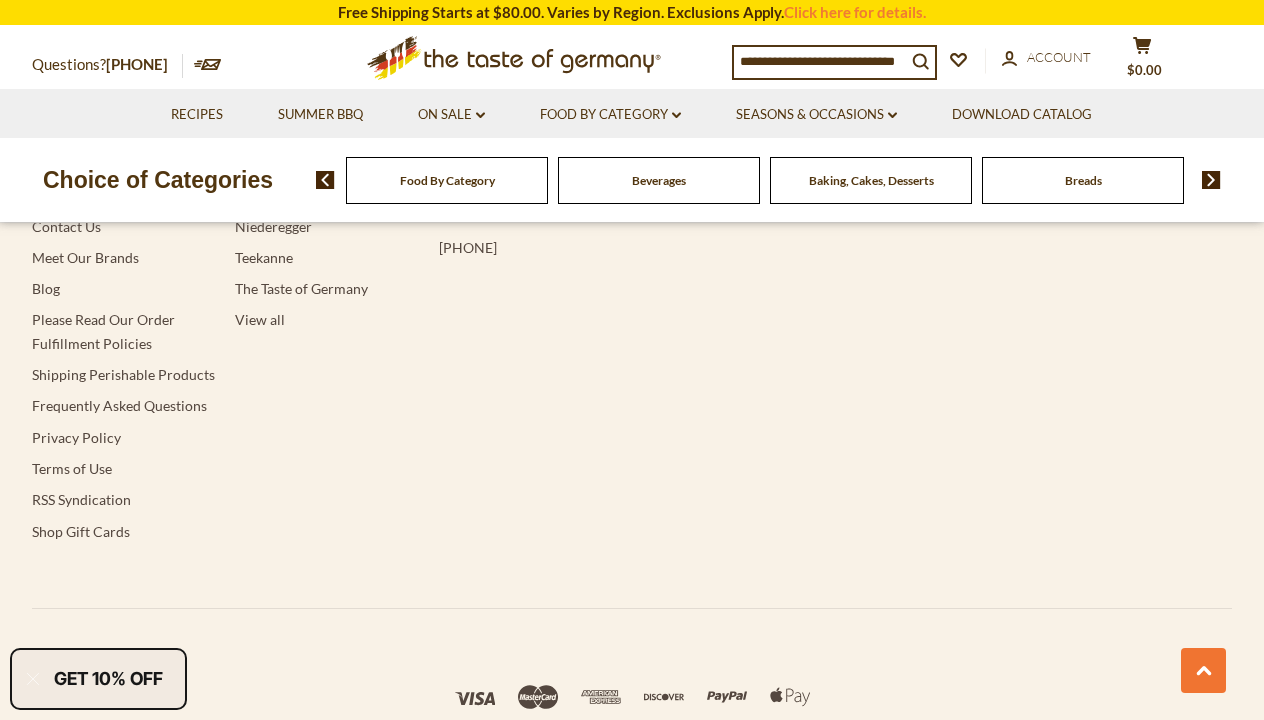 scroll, scrollTop: 3864, scrollLeft: 0, axis: vertical 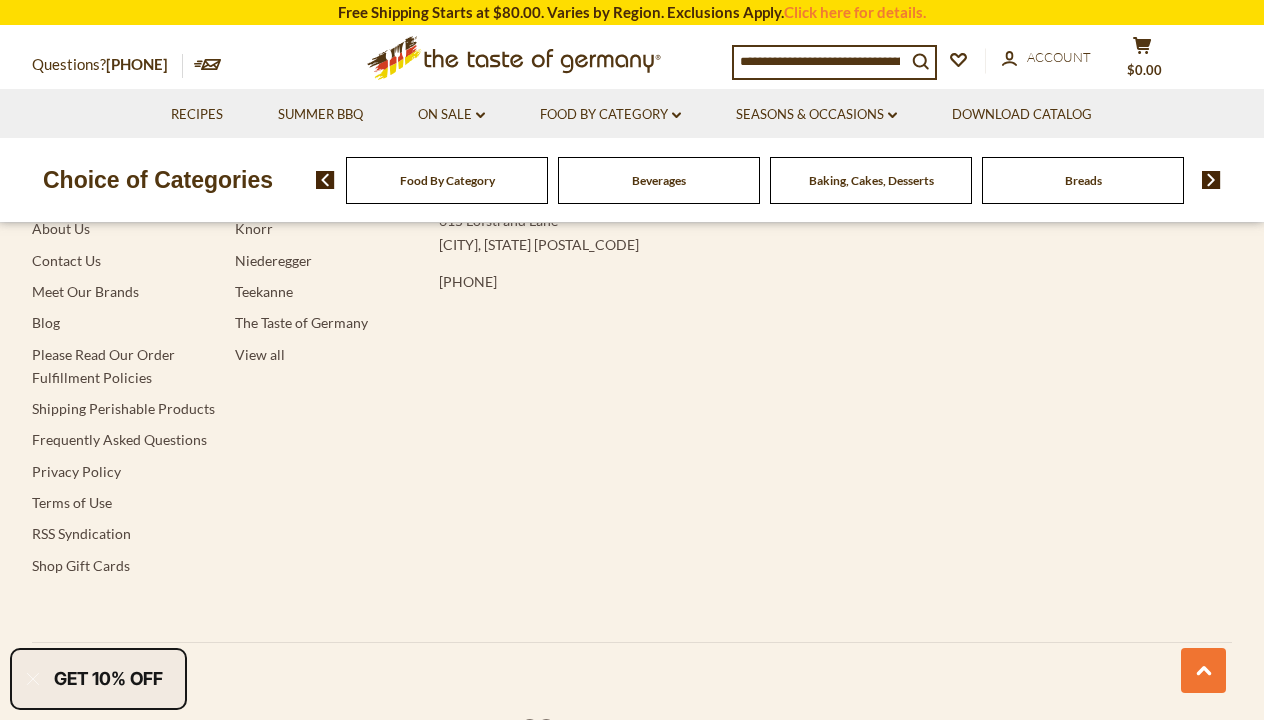 click on "Download Catalog
About Us
Contact Us
Meet Our Brands
Blog
Please Read Our Order Fulfillment Policies
Shipping Perishable Products
Frequently Asked Questions
Privacy Policy
Terms of Use
RSS Syndication
Shop Gift Cards" at bounding box center (123, 381) 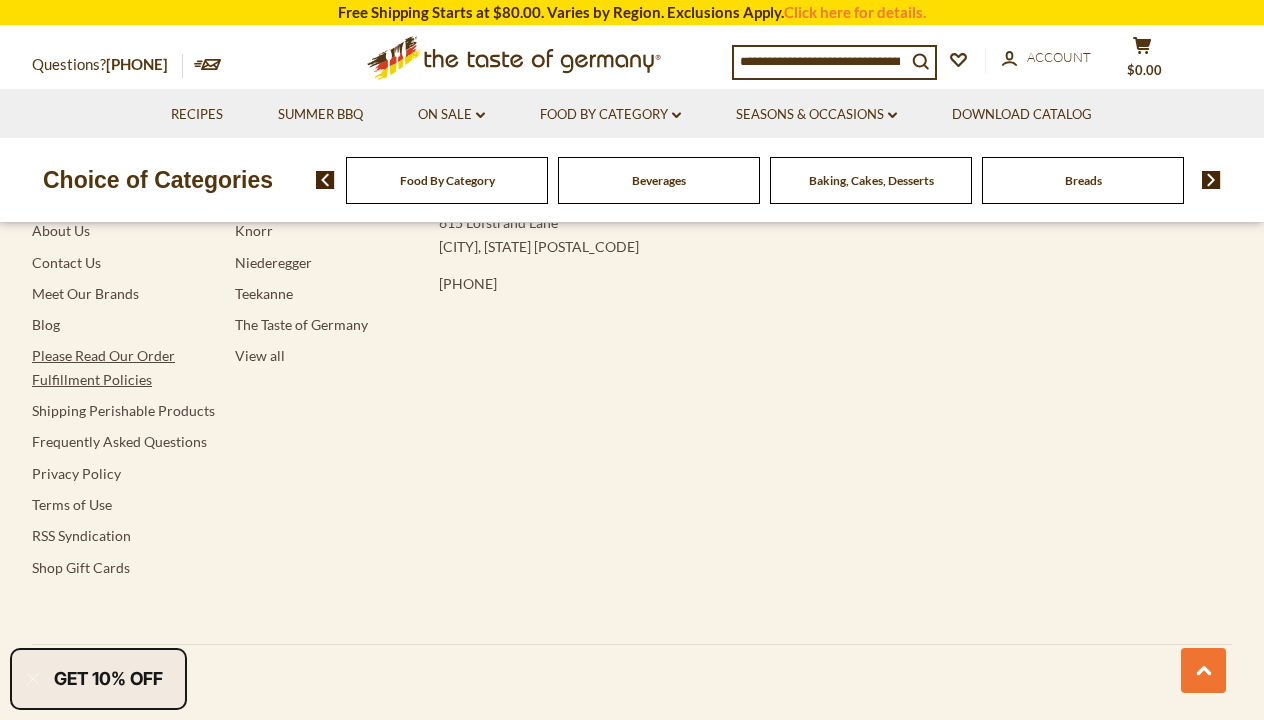click on "Please Read Our Order Fulfillment Policies" at bounding box center [103, 367] 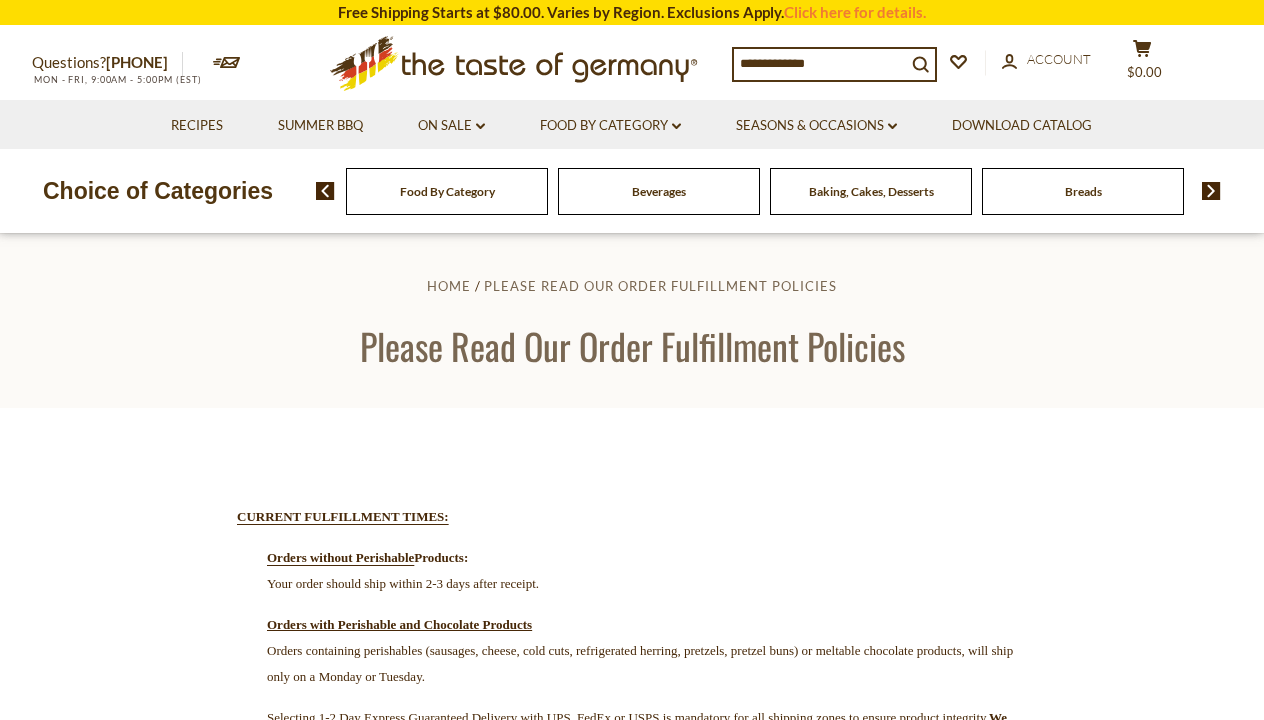 scroll, scrollTop: 0, scrollLeft: 0, axis: both 